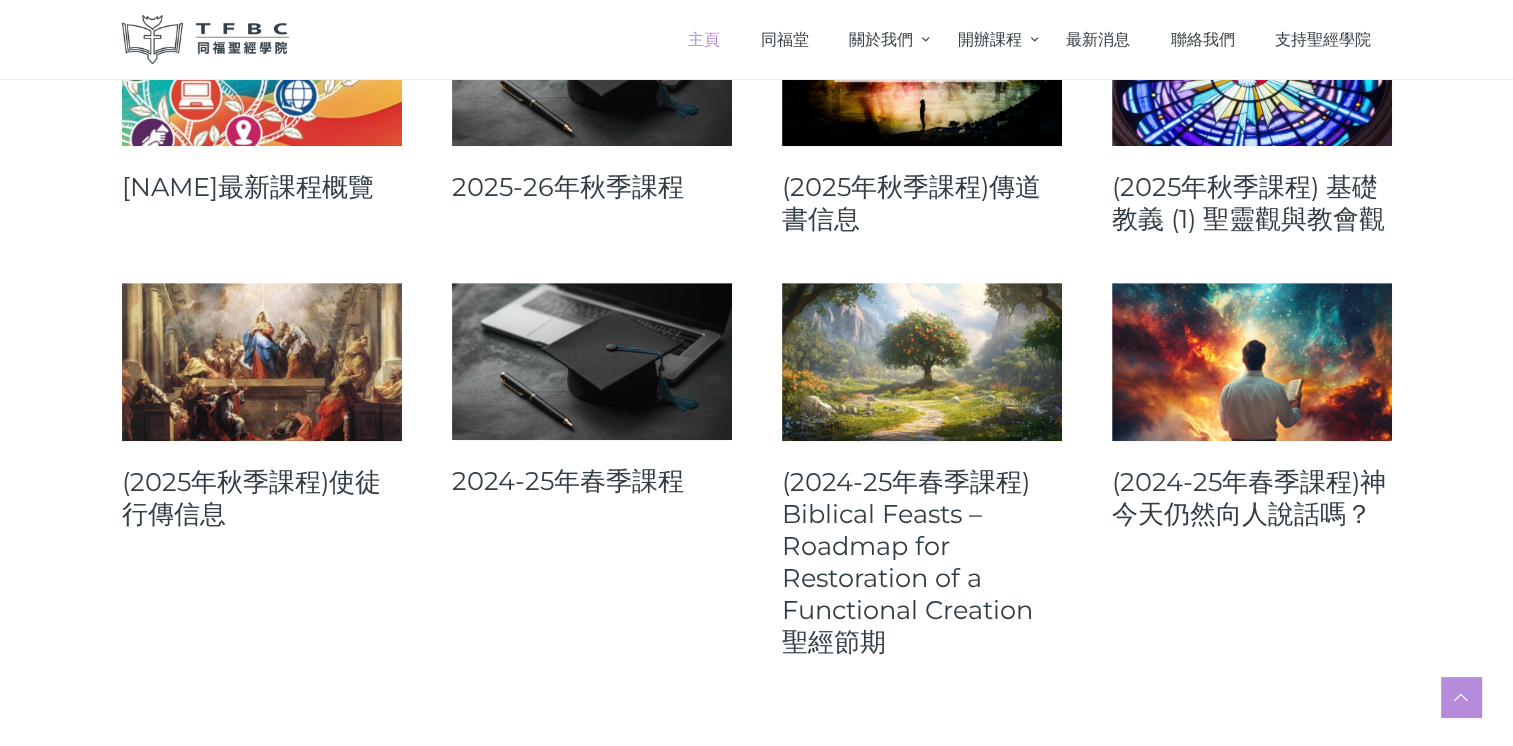 scroll, scrollTop: 800, scrollLeft: 0, axis: vertical 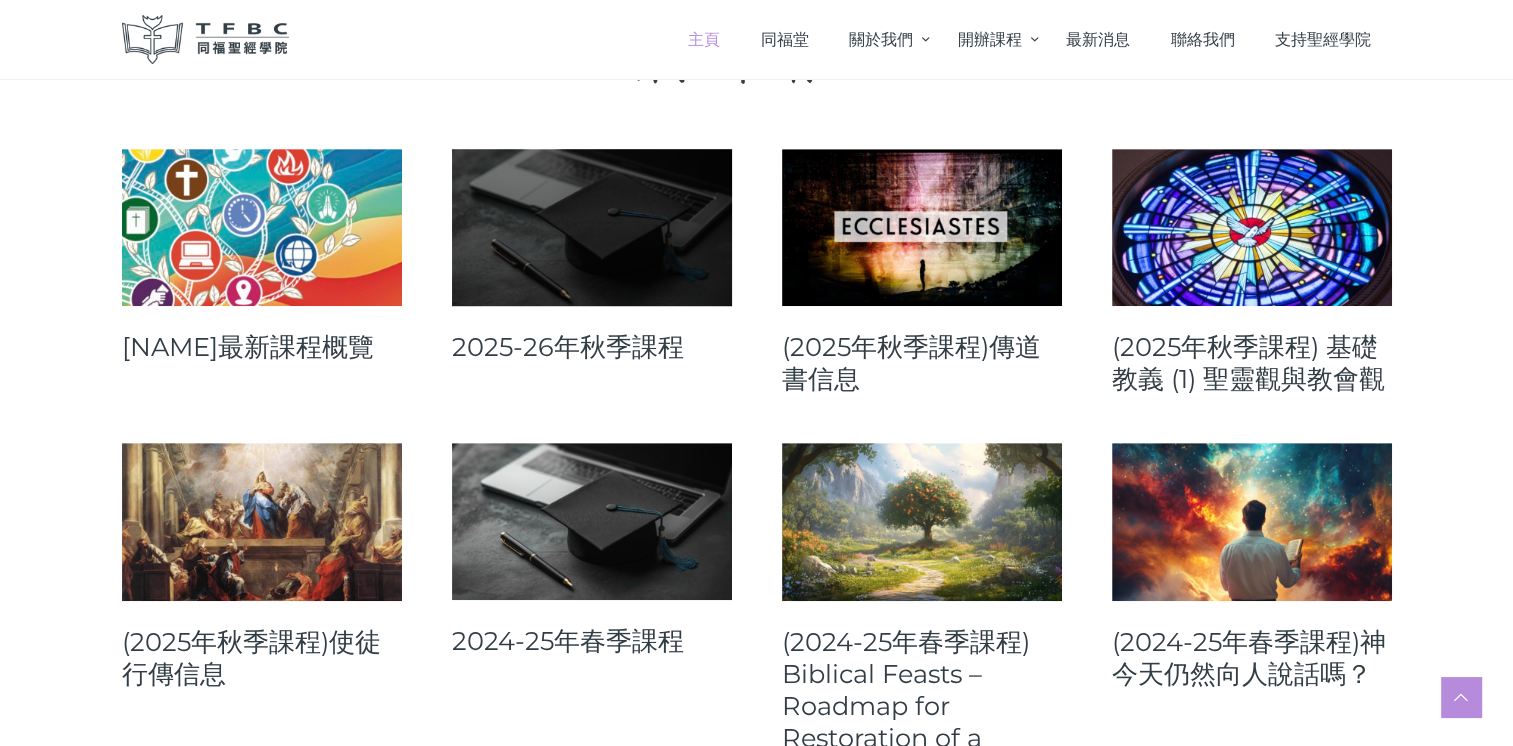 click at bounding box center [592, 227] 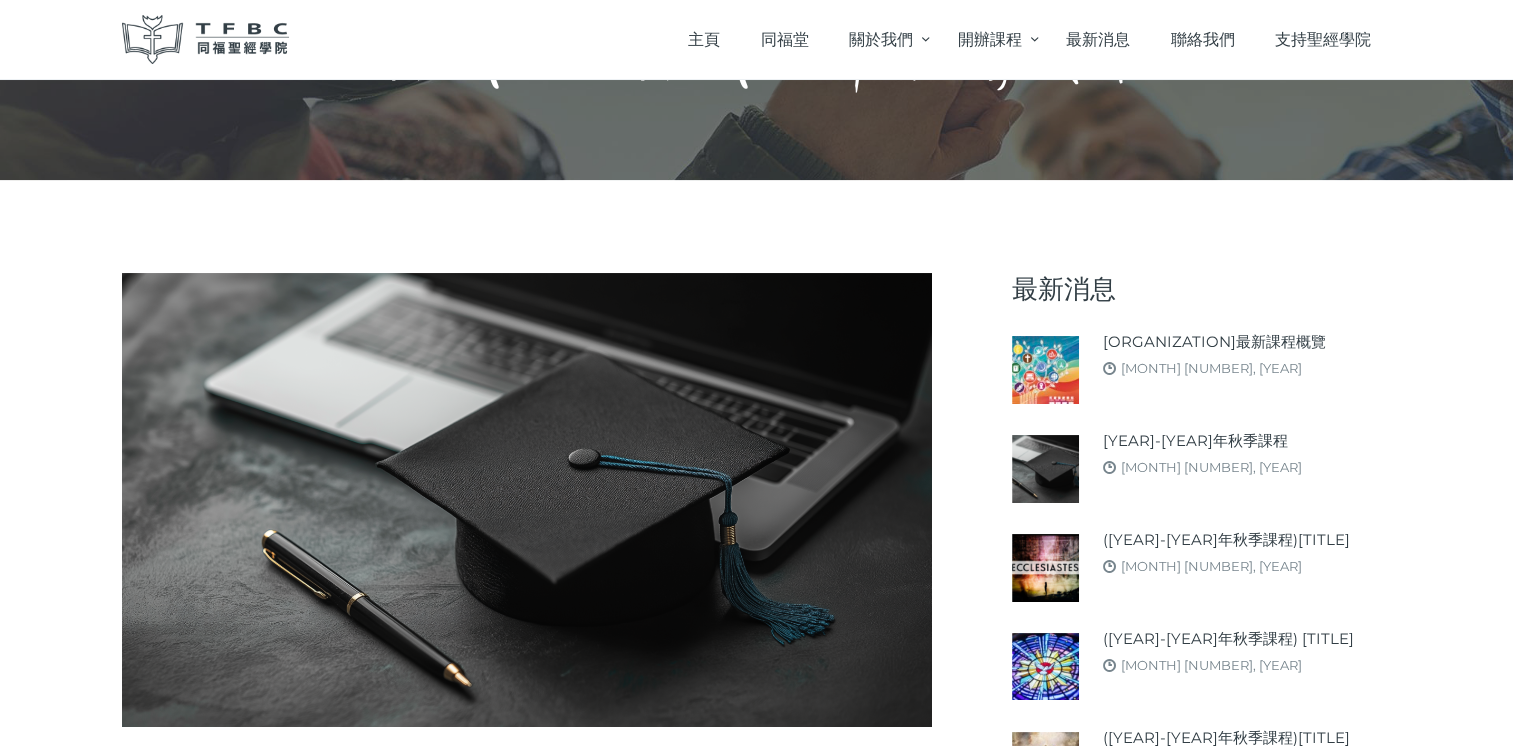 scroll, scrollTop: 0, scrollLeft: 0, axis: both 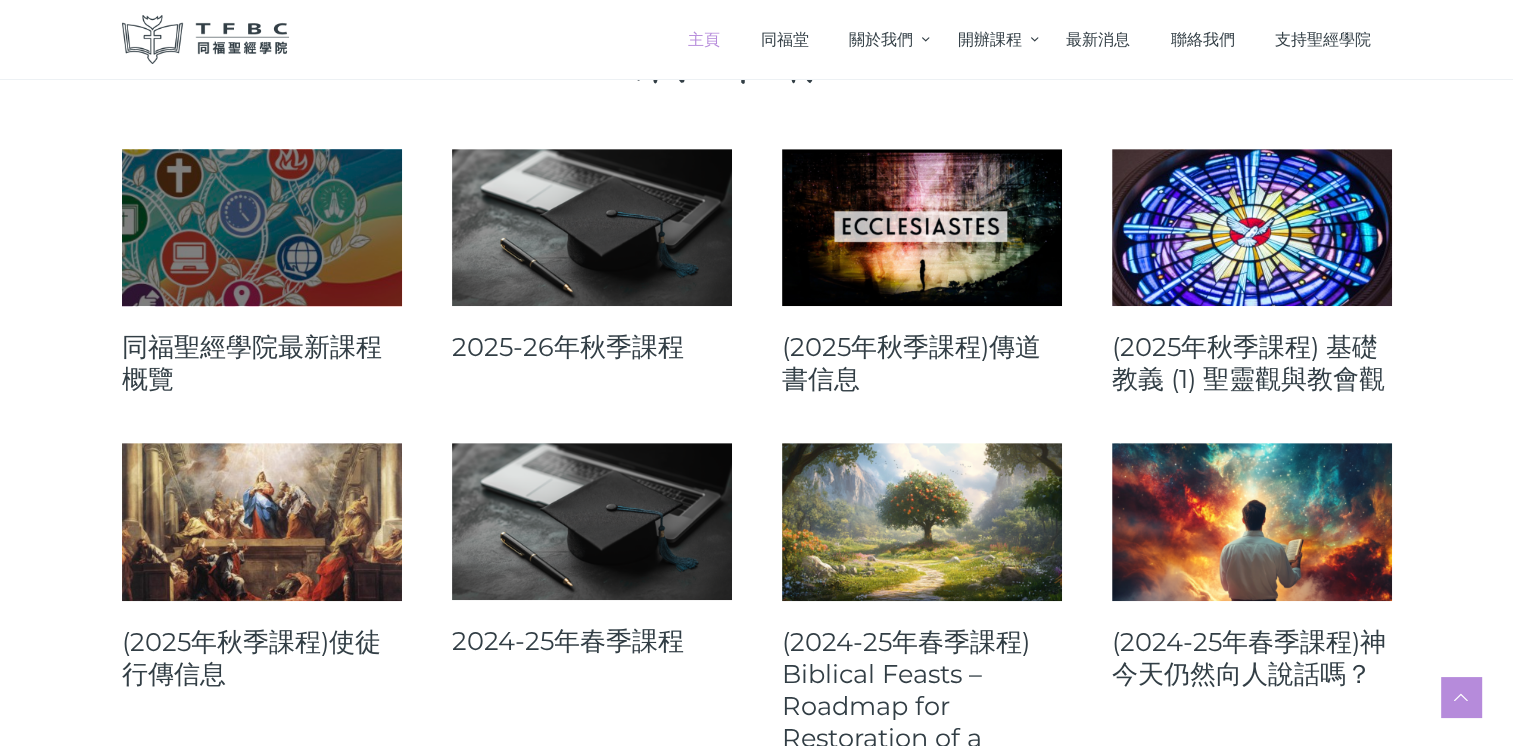 click at bounding box center (262, 227) 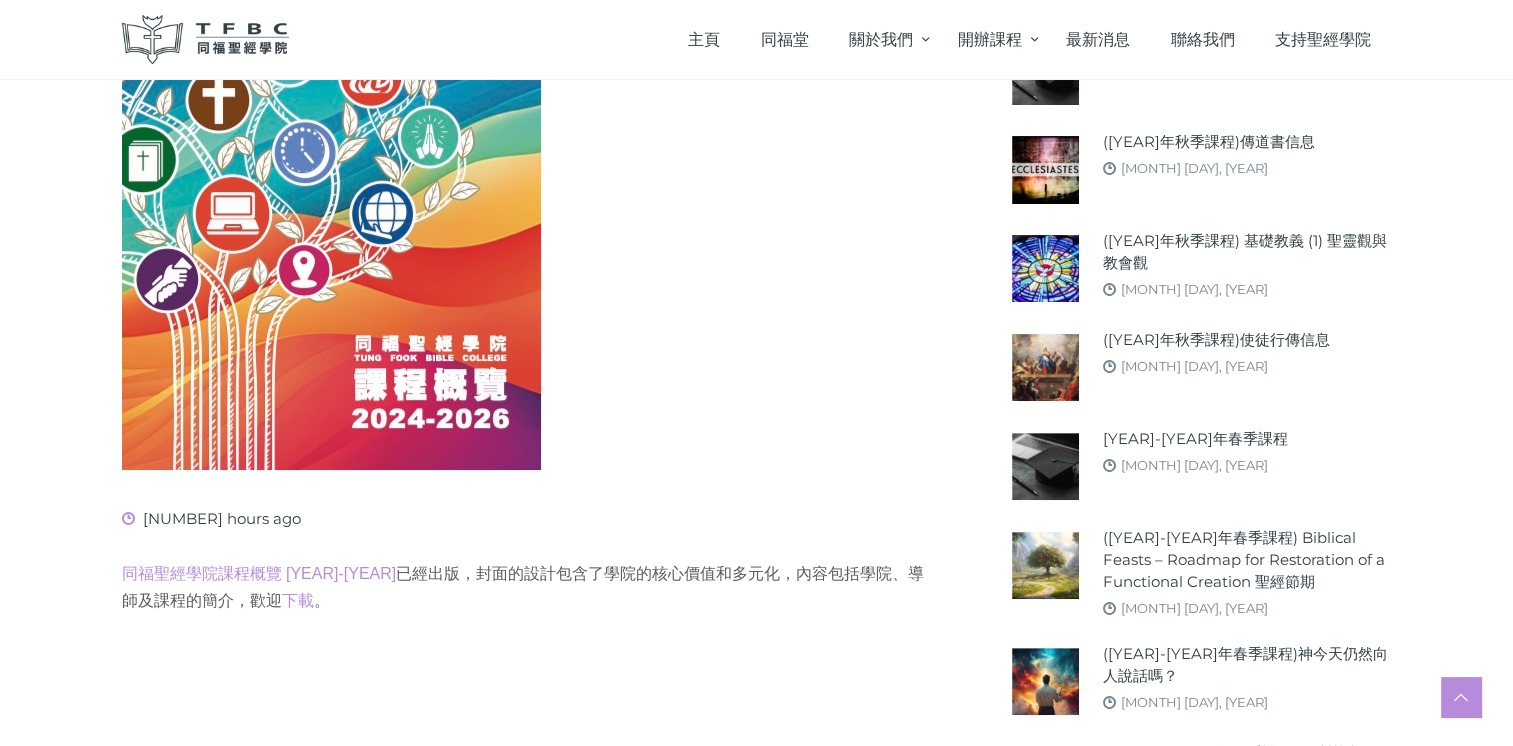 scroll, scrollTop: 640, scrollLeft: 0, axis: vertical 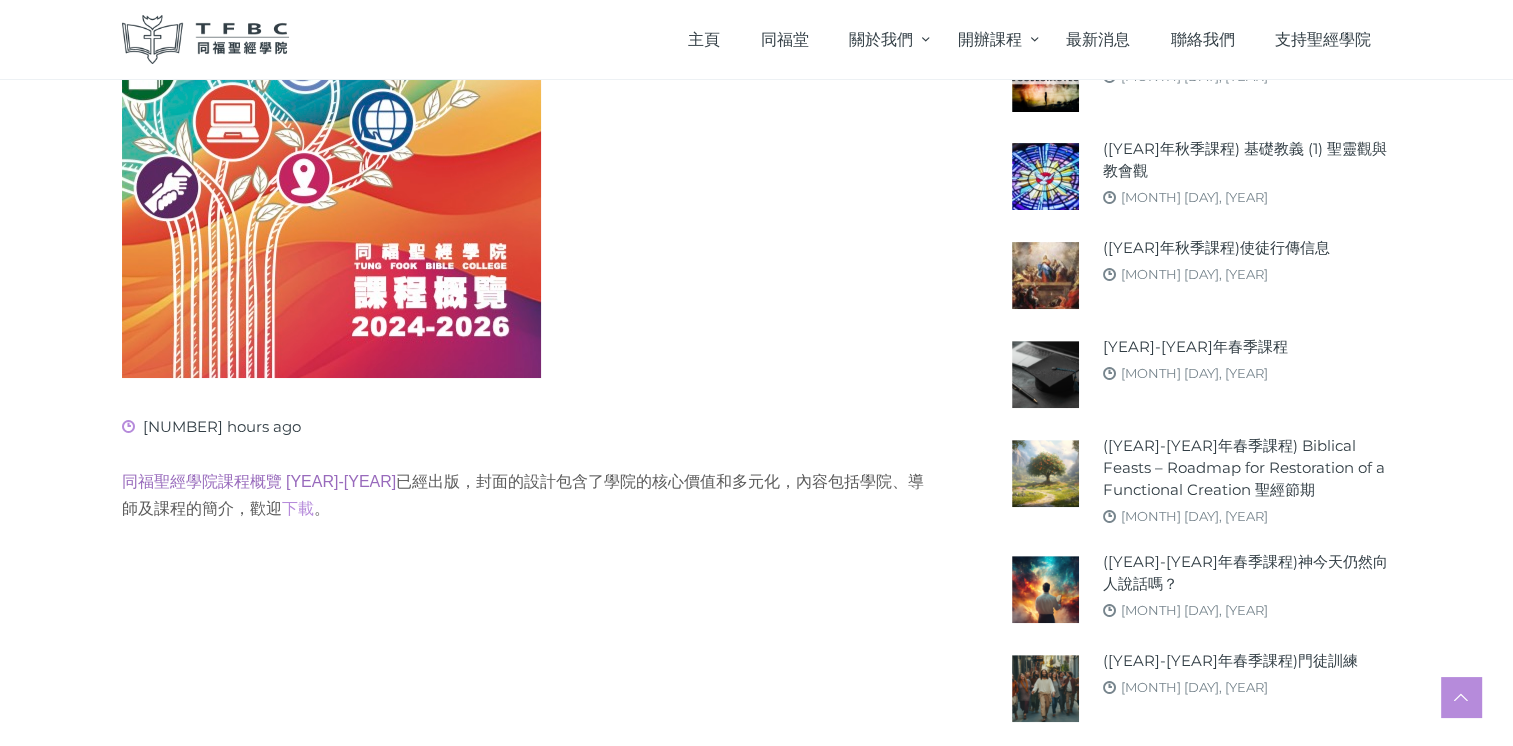 click on "同福聖經學院課程概覽 [YEAR]-[YEAR]" at bounding box center [259, 481] 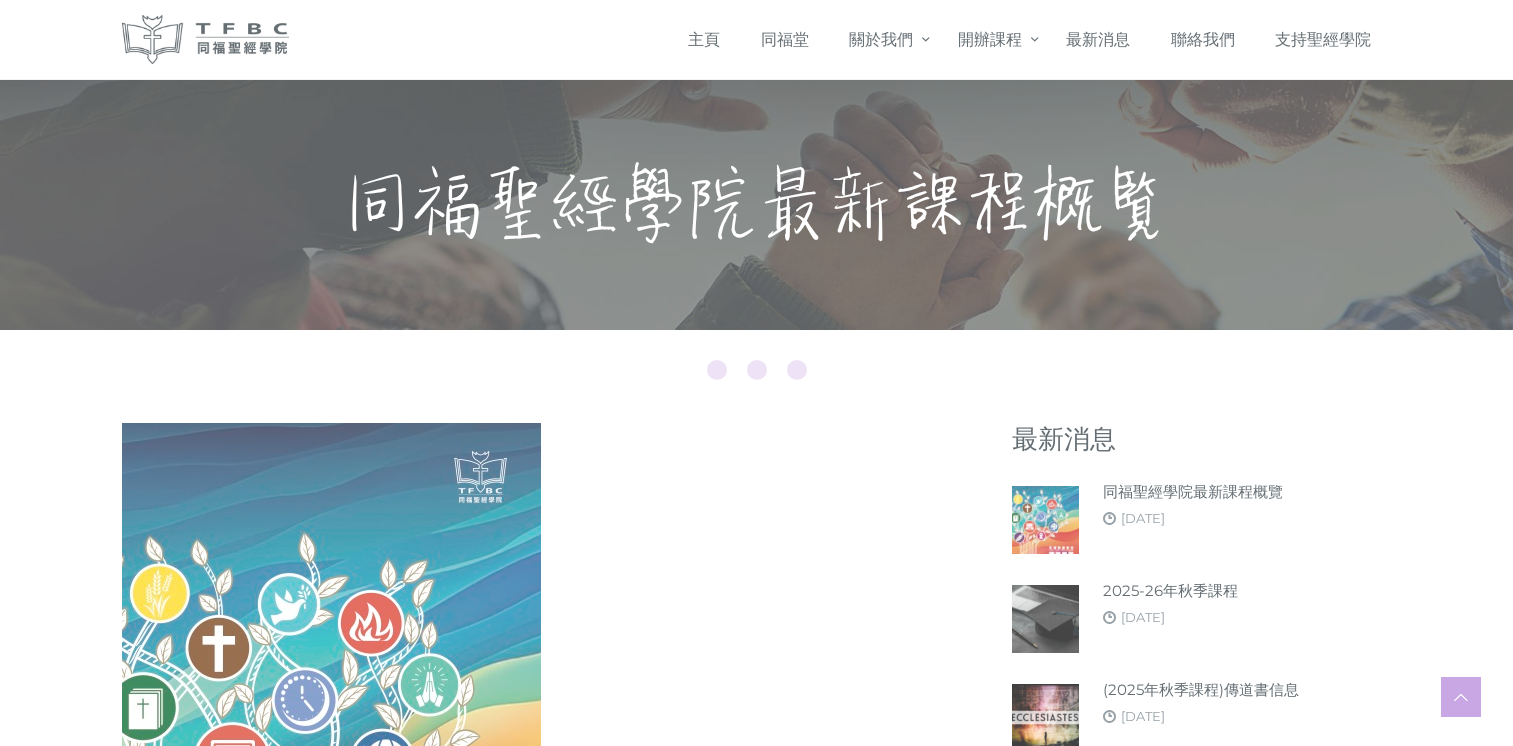 scroll, scrollTop: 640, scrollLeft: 0, axis: vertical 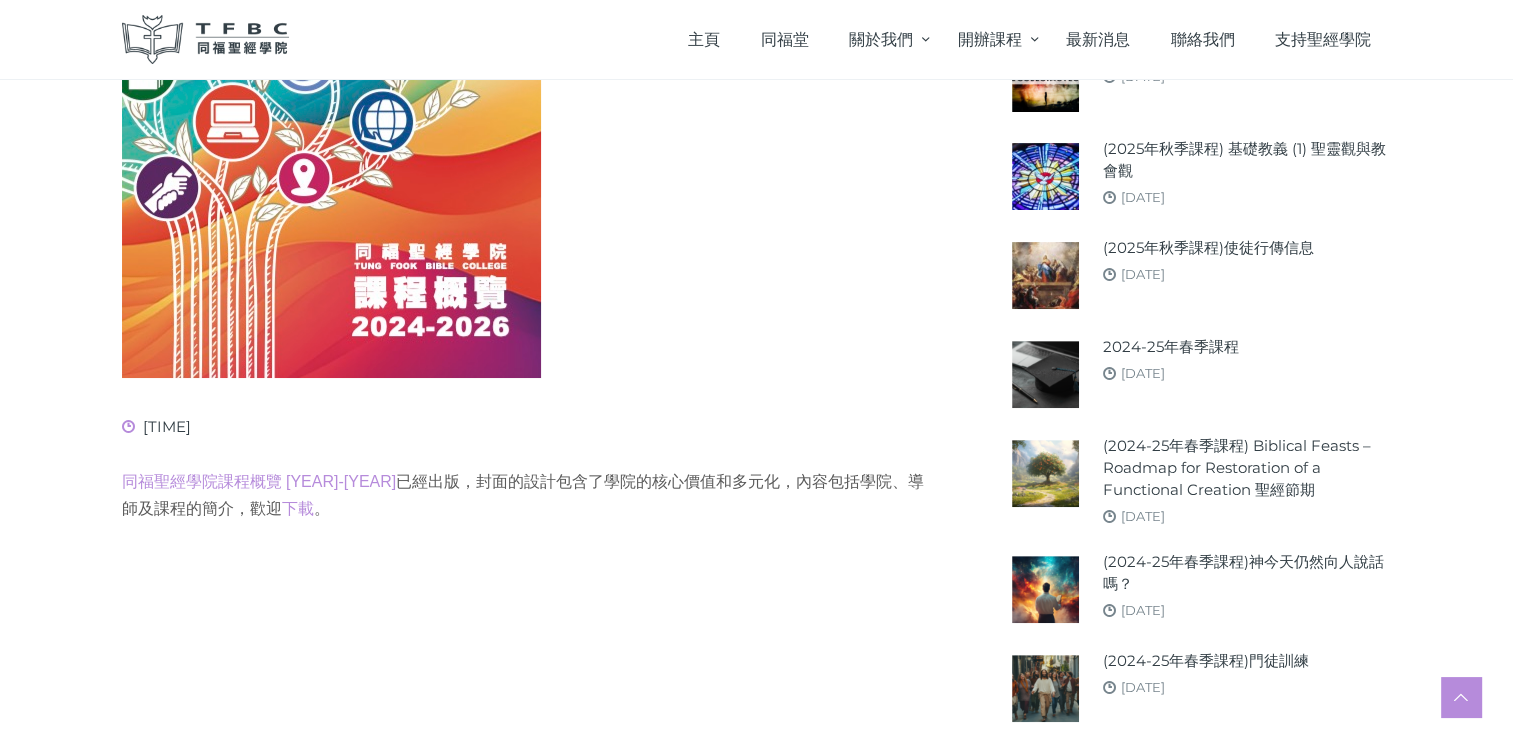 click on "8 hours ago
同福聖經學院課程概覽 2024-2026  已經出版，封面的設計包含了學院的核心價值和多元化，內容包括學院、導師及課程的簡介，歡迎 下載 。
最新消息 同福聖經學院最新課程概覽 August 8, 2025 2025-26年秋季課程 August 7, 2025 (2025年秋季課程)傳道書信息 August 7, 2025 (2025年秋季課程) 基礎教義 (1) 聖靈觀與教會觀 August 7, 2025 (2025年秋季課程)使徒行傳信息 August 7, 2025 2024-25年春季課程 April 8, 2025 (2024-25年春季課程) Biblical Feasts – Roadmap for Restoration of a Functional Creation 聖經節期 April 8, 2025 (2024-25年春季課程)神今天仍然向人說話嗎？ April 8, 2025" at bounding box center [756, 308] 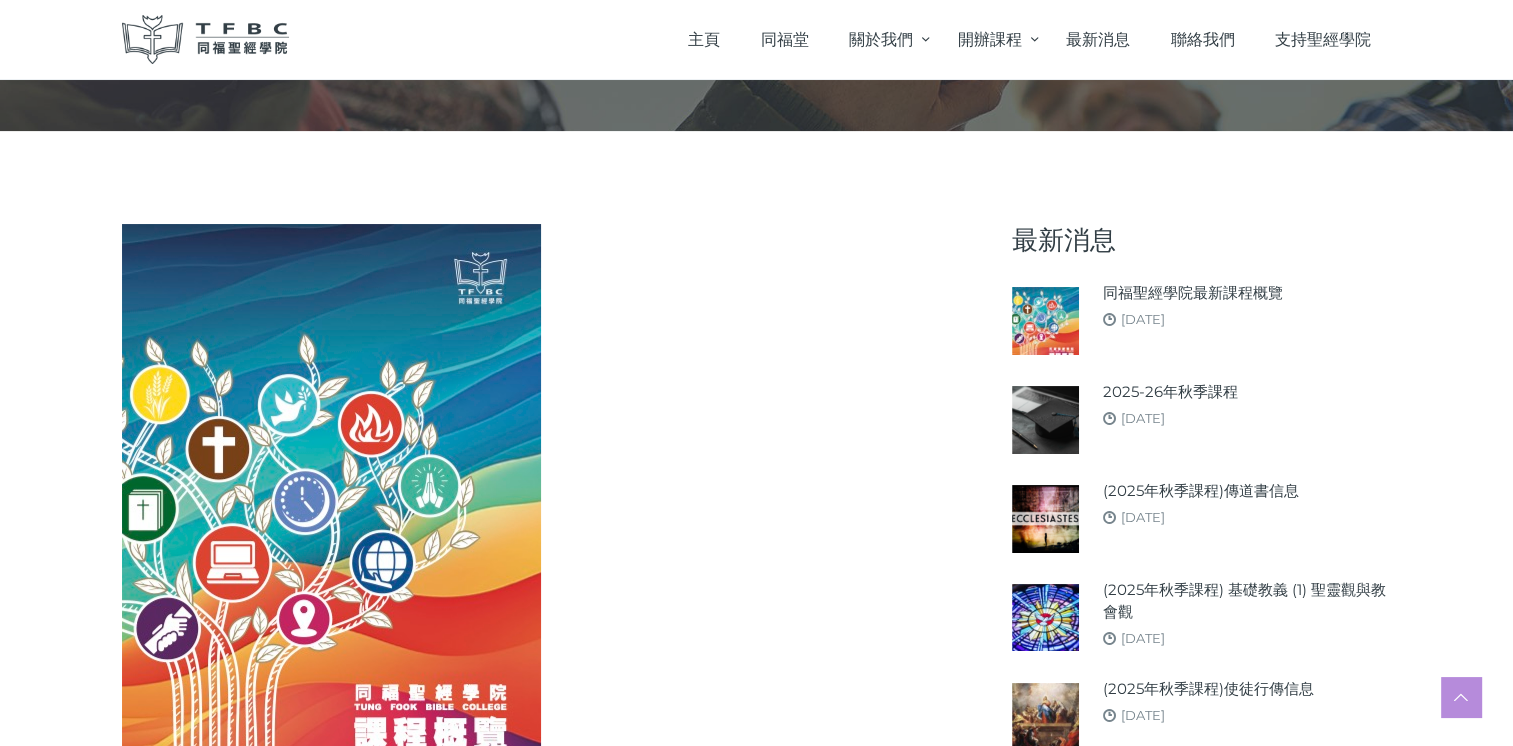 scroll, scrollTop: 200, scrollLeft: 0, axis: vertical 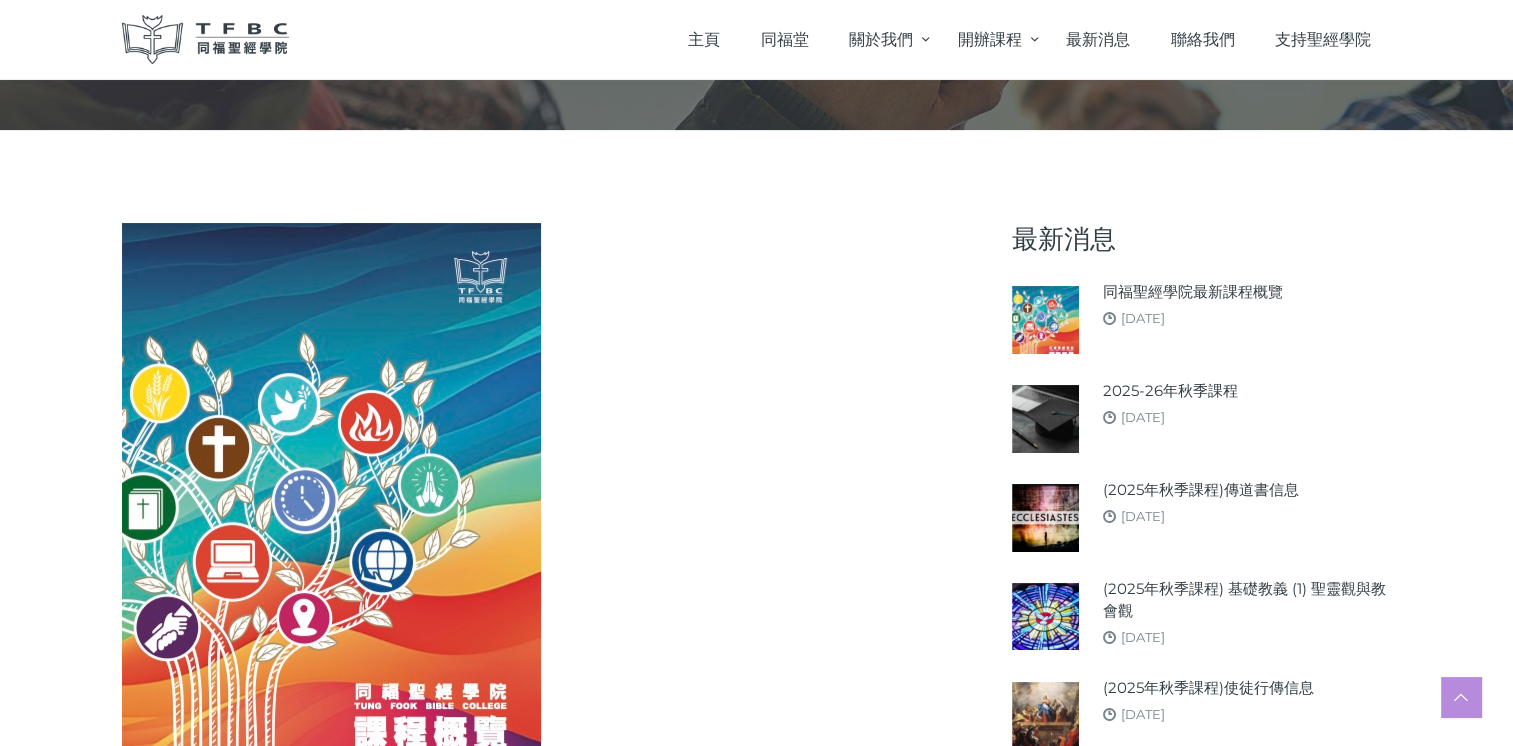 click at bounding box center (1045, 418) 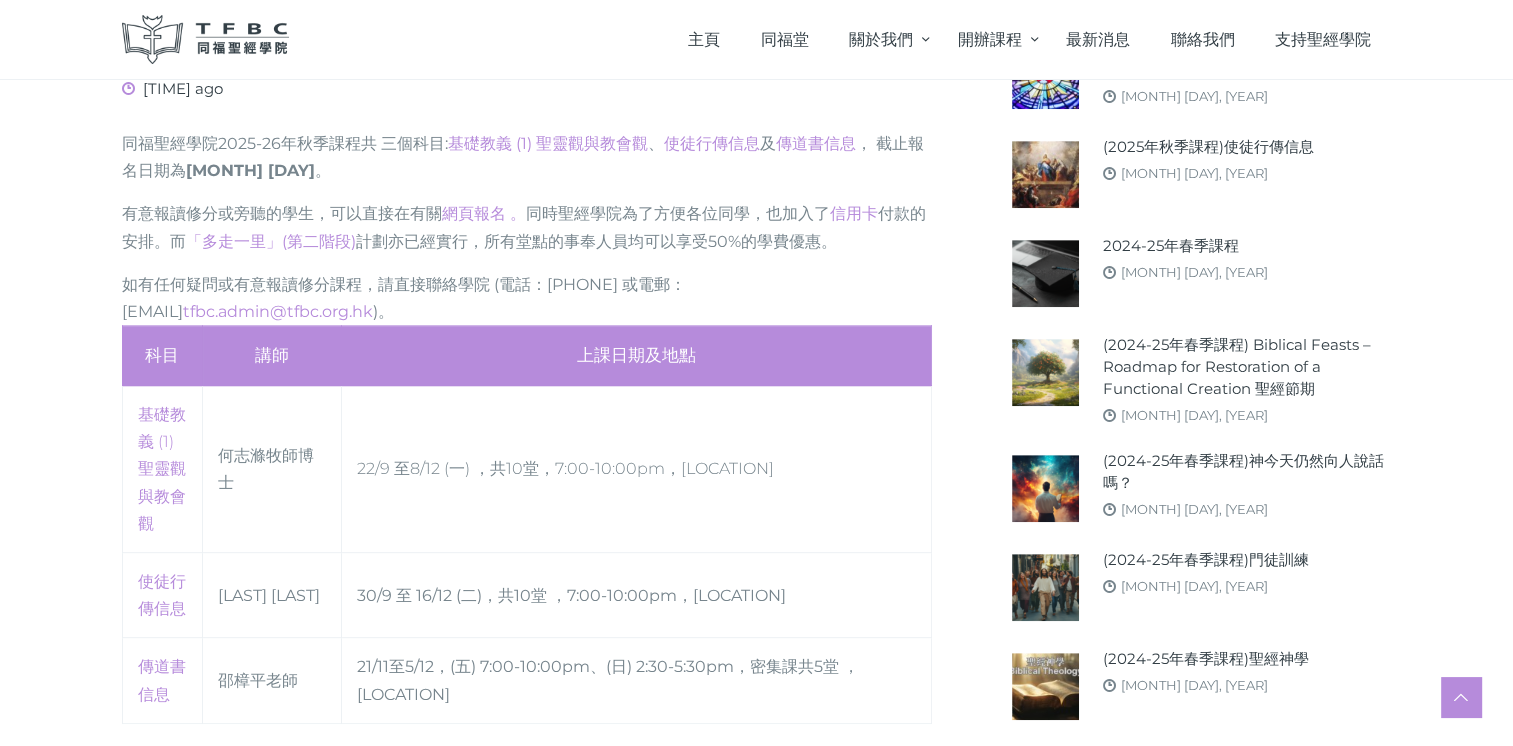 scroll, scrollTop: 840, scrollLeft: 0, axis: vertical 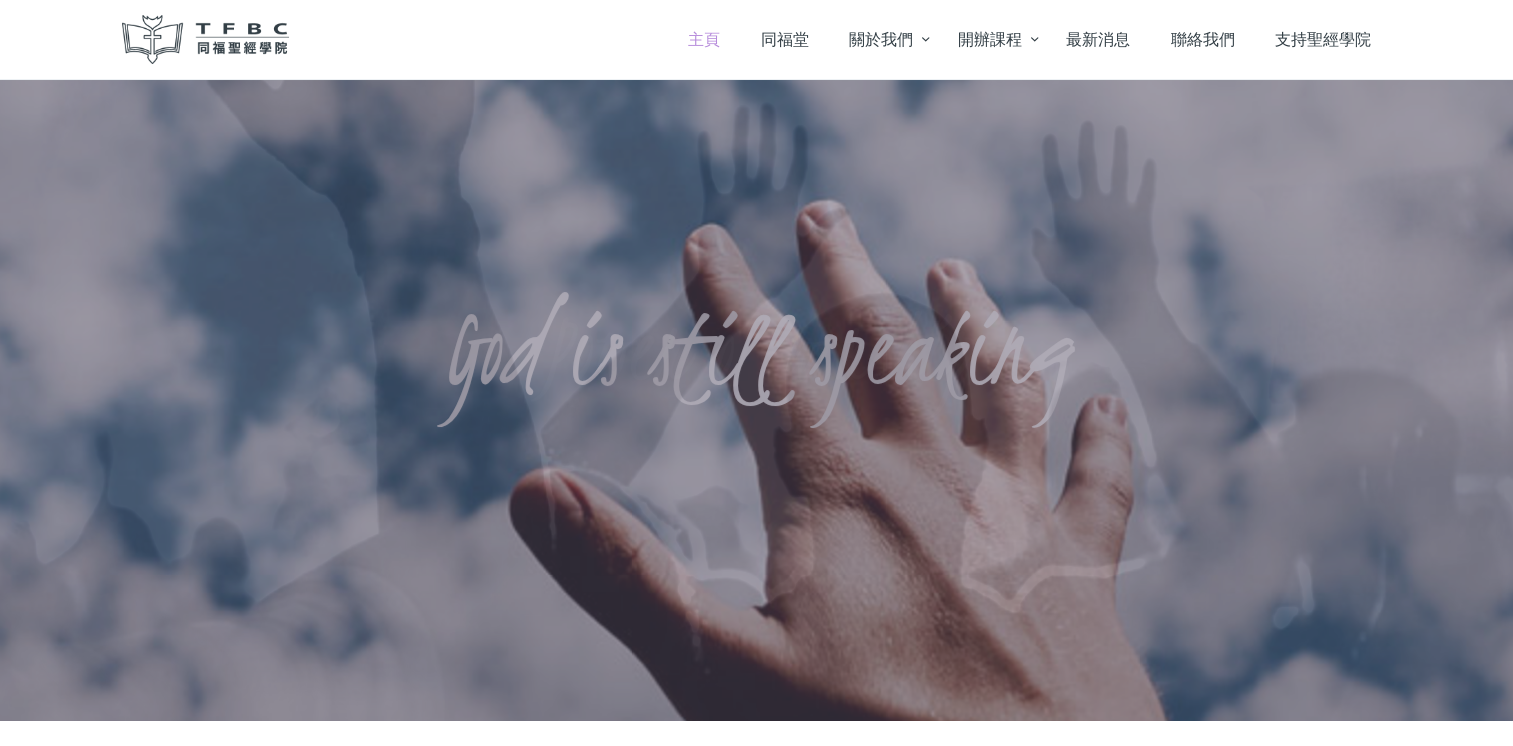 click on "主頁" at bounding box center [704, 39] 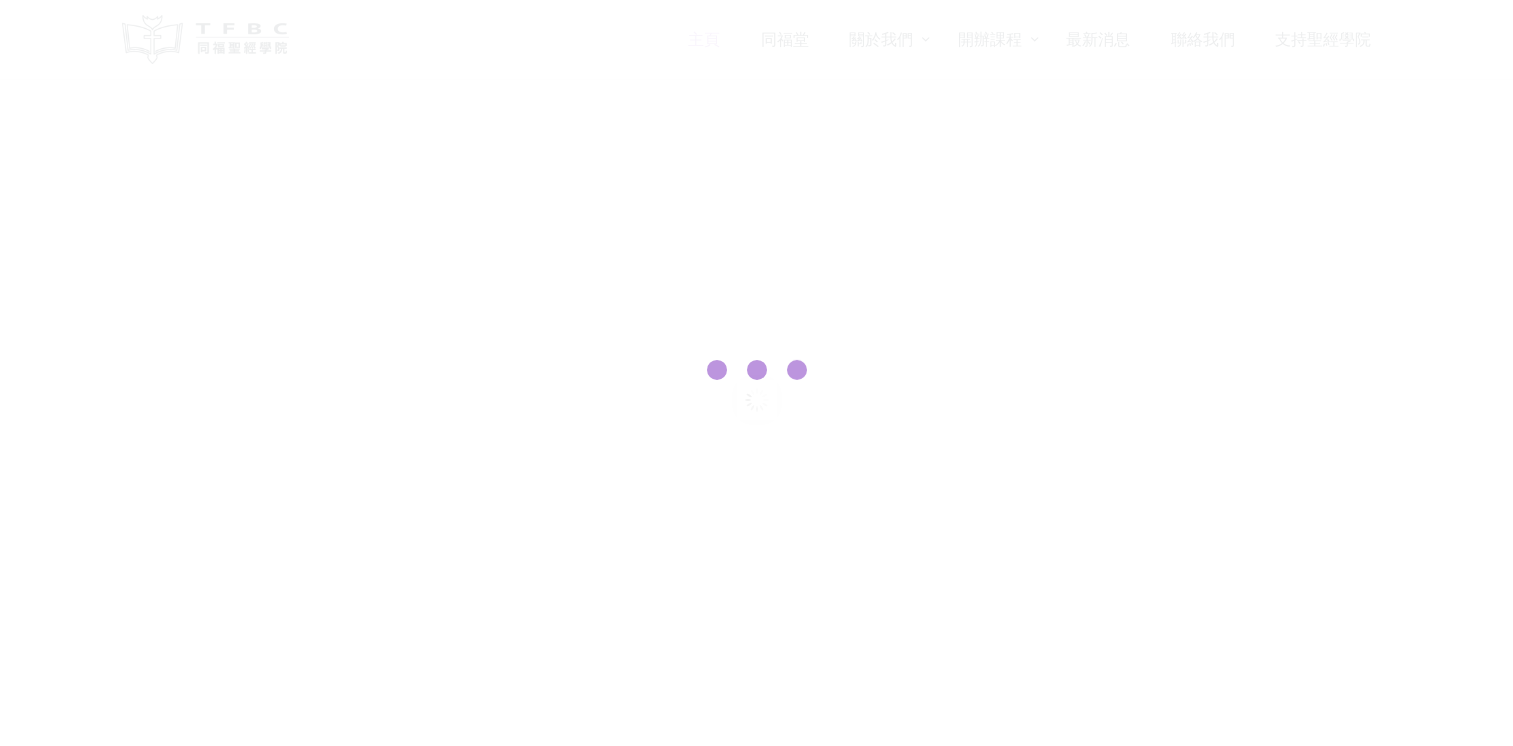 scroll, scrollTop: 0, scrollLeft: 0, axis: both 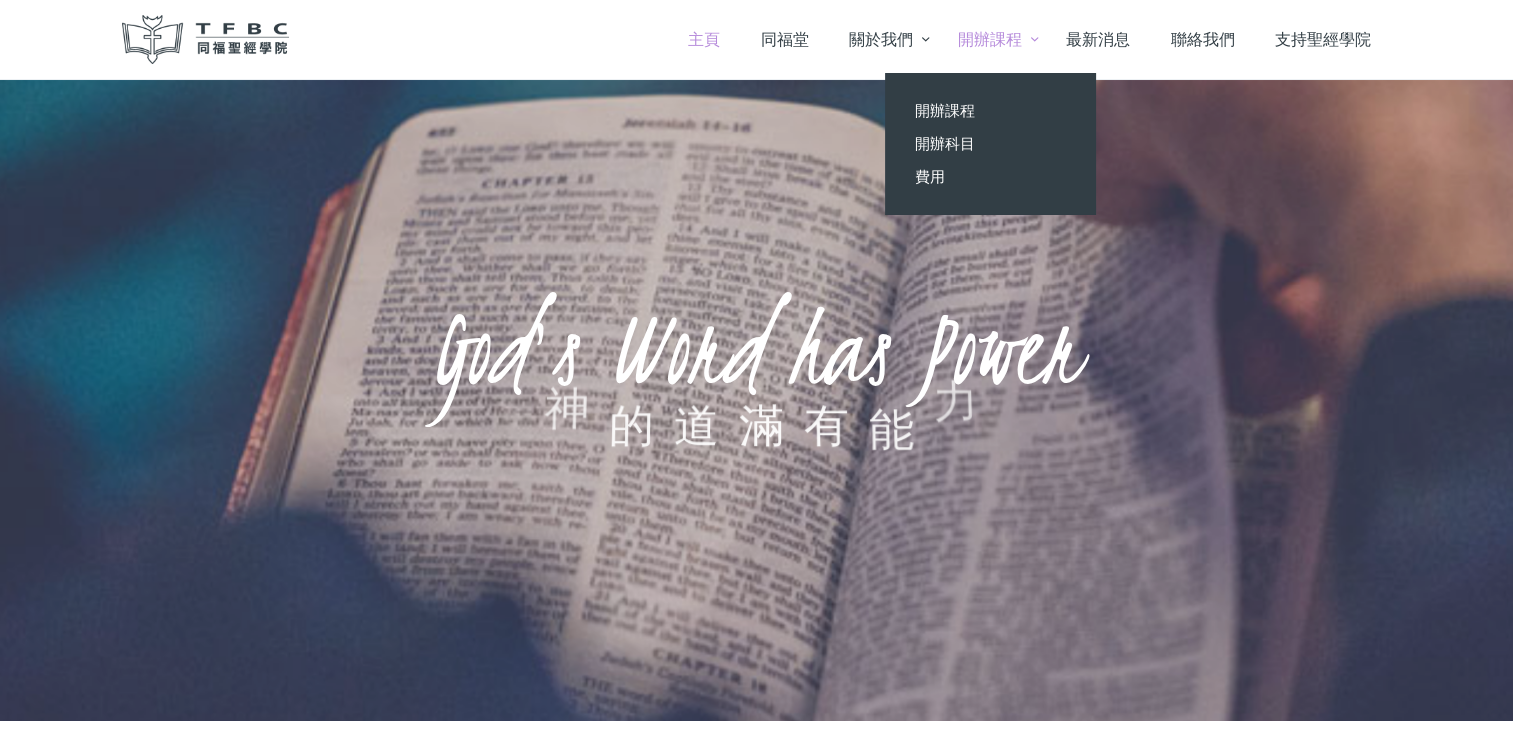 click on "開辦課程" at bounding box center [991, 39] 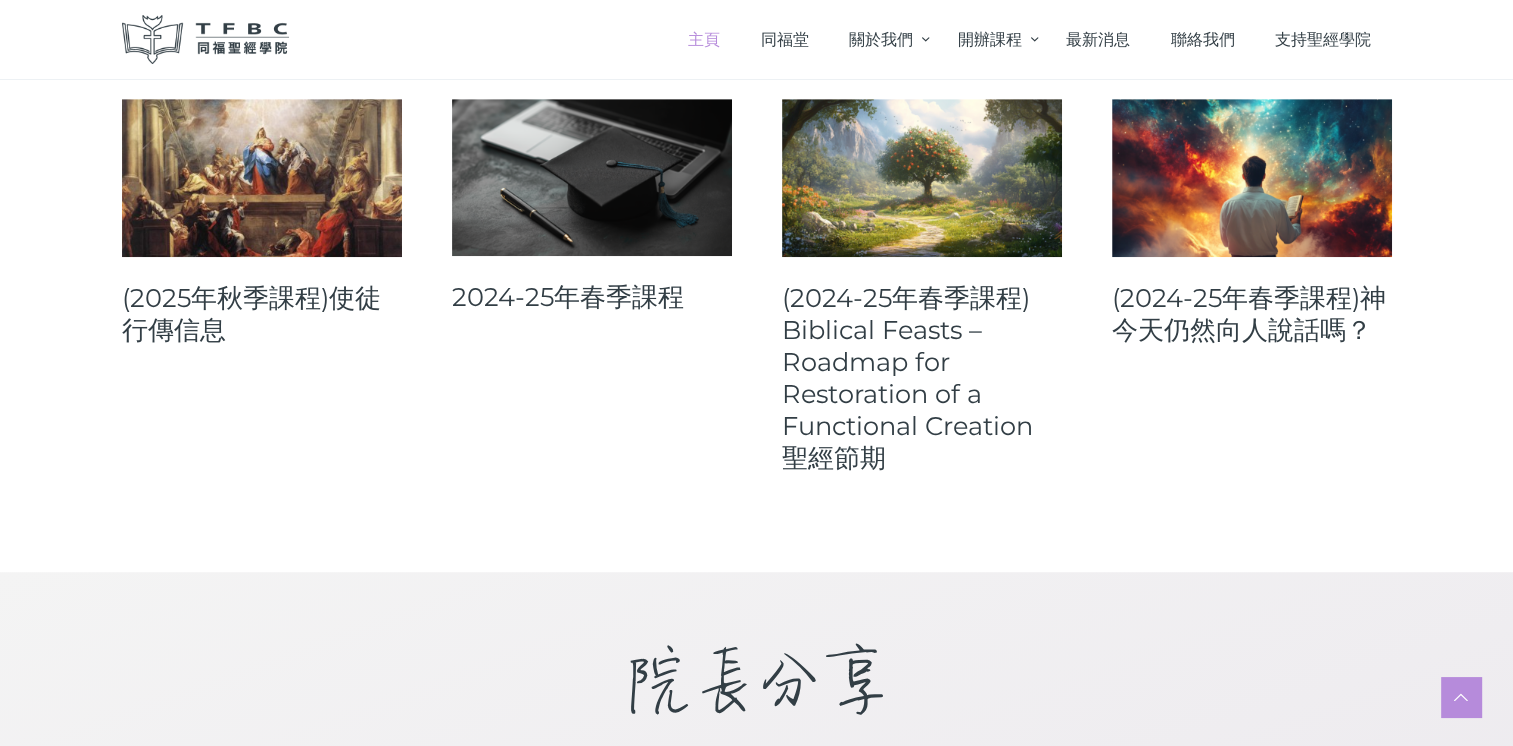 scroll, scrollTop: 1448, scrollLeft: 0, axis: vertical 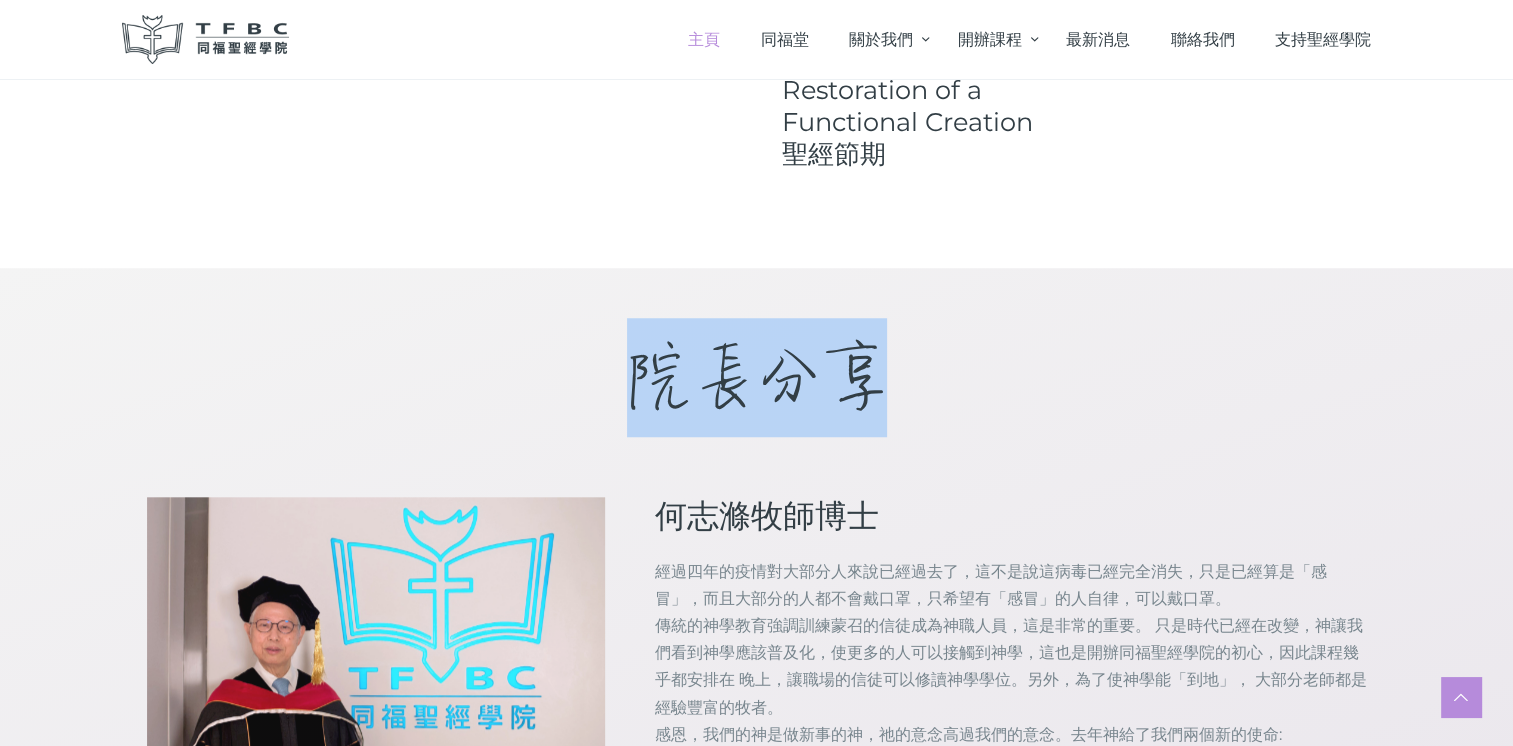 drag, startPoint x: 1499, startPoint y: 353, endPoint x: 1531, endPoint y: -34, distance: 388.32074 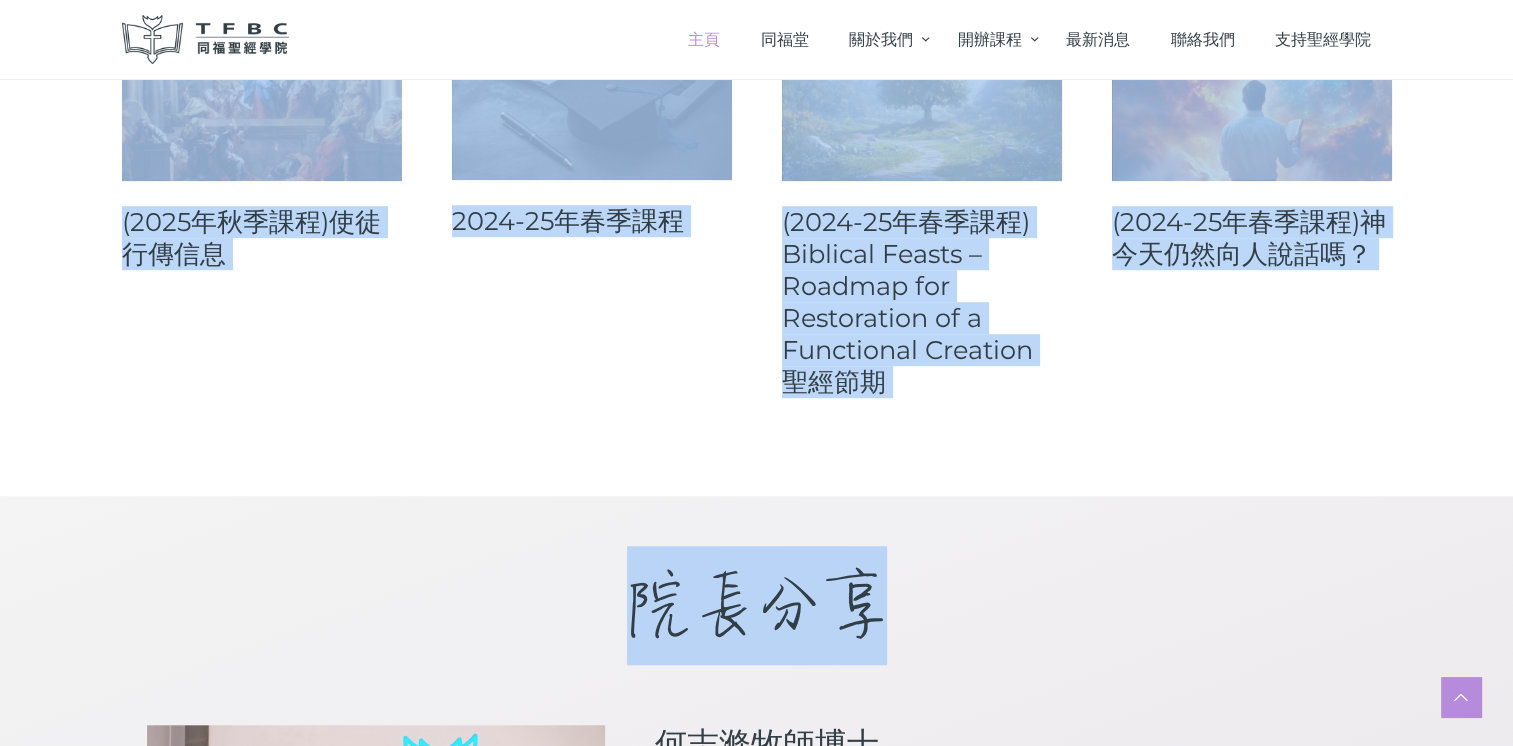click on "神 的 道 滿 有 能 力   God's Word has Power
神 仍 與 我 們 說 話   God is still speaking
敬拜的能力
Power of worship
禱告的能力
Power of Prayer
屬靈恩賜與教會
Spiritual Gifts and his Church
傳講福音
Evangelism
God’s word has power" at bounding box center [756, 531] 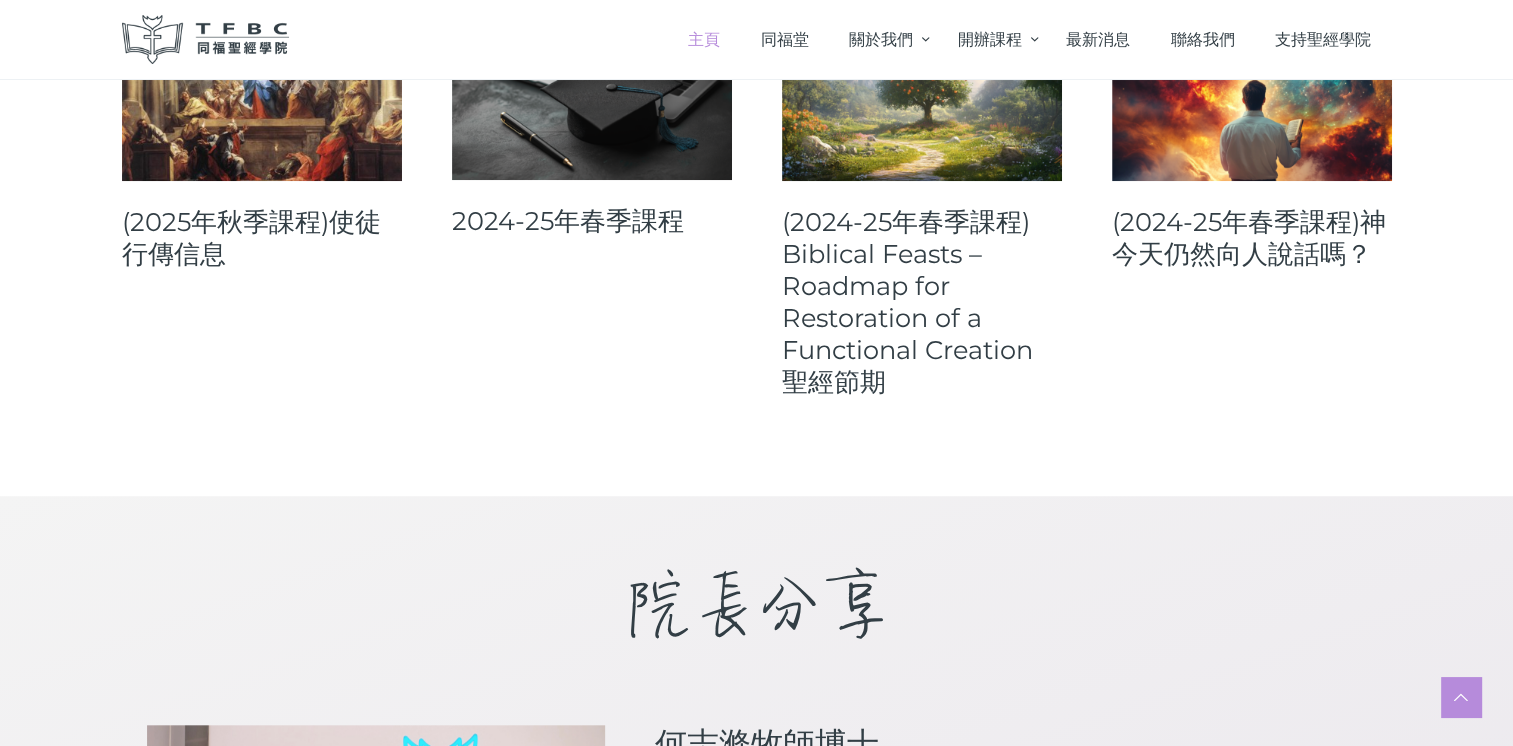 scroll, scrollTop: 0, scrollLeft: 0, axis: both 